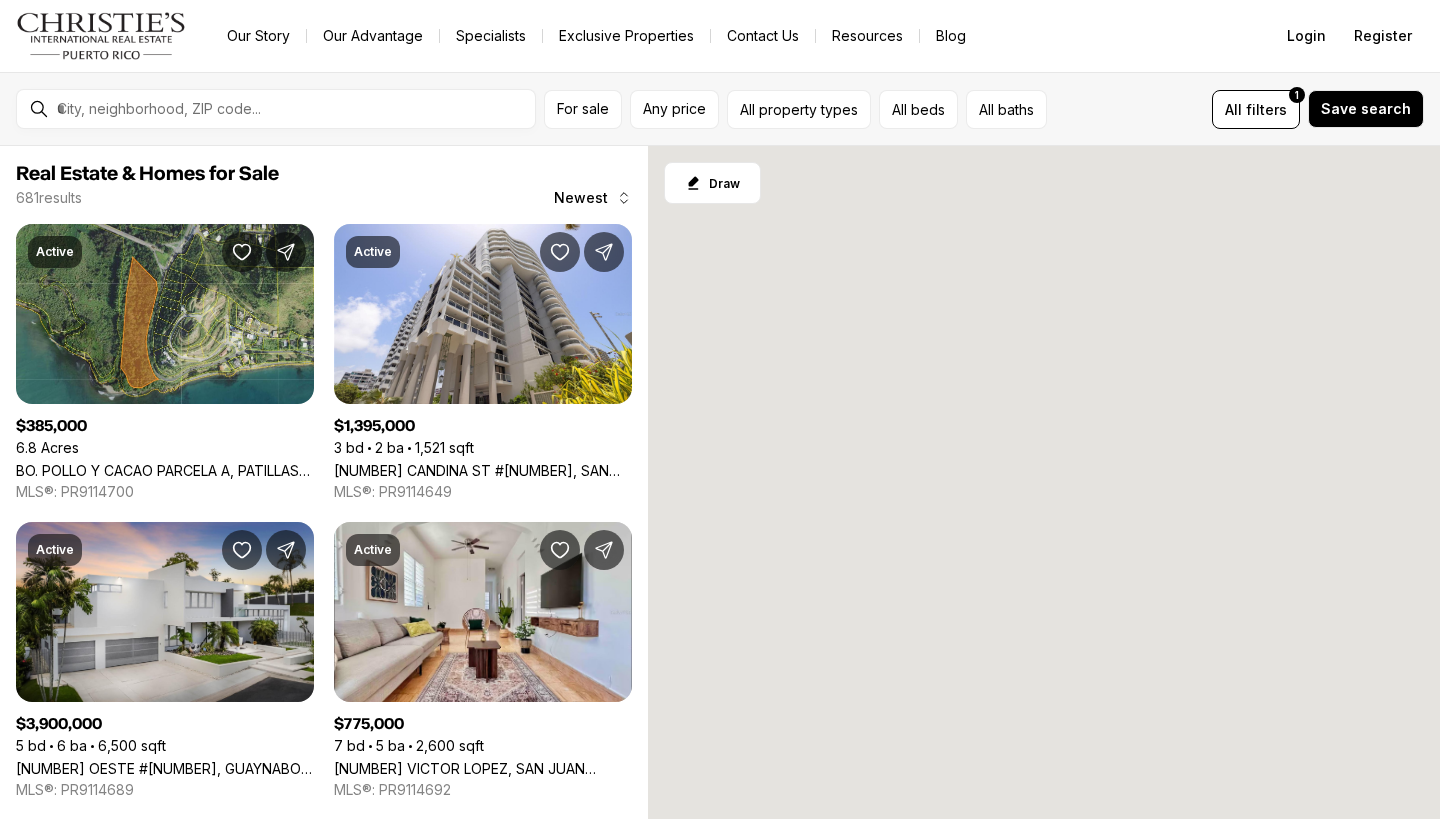 scroll, scrollTop: 0, scrollLeft: 0, axis: both 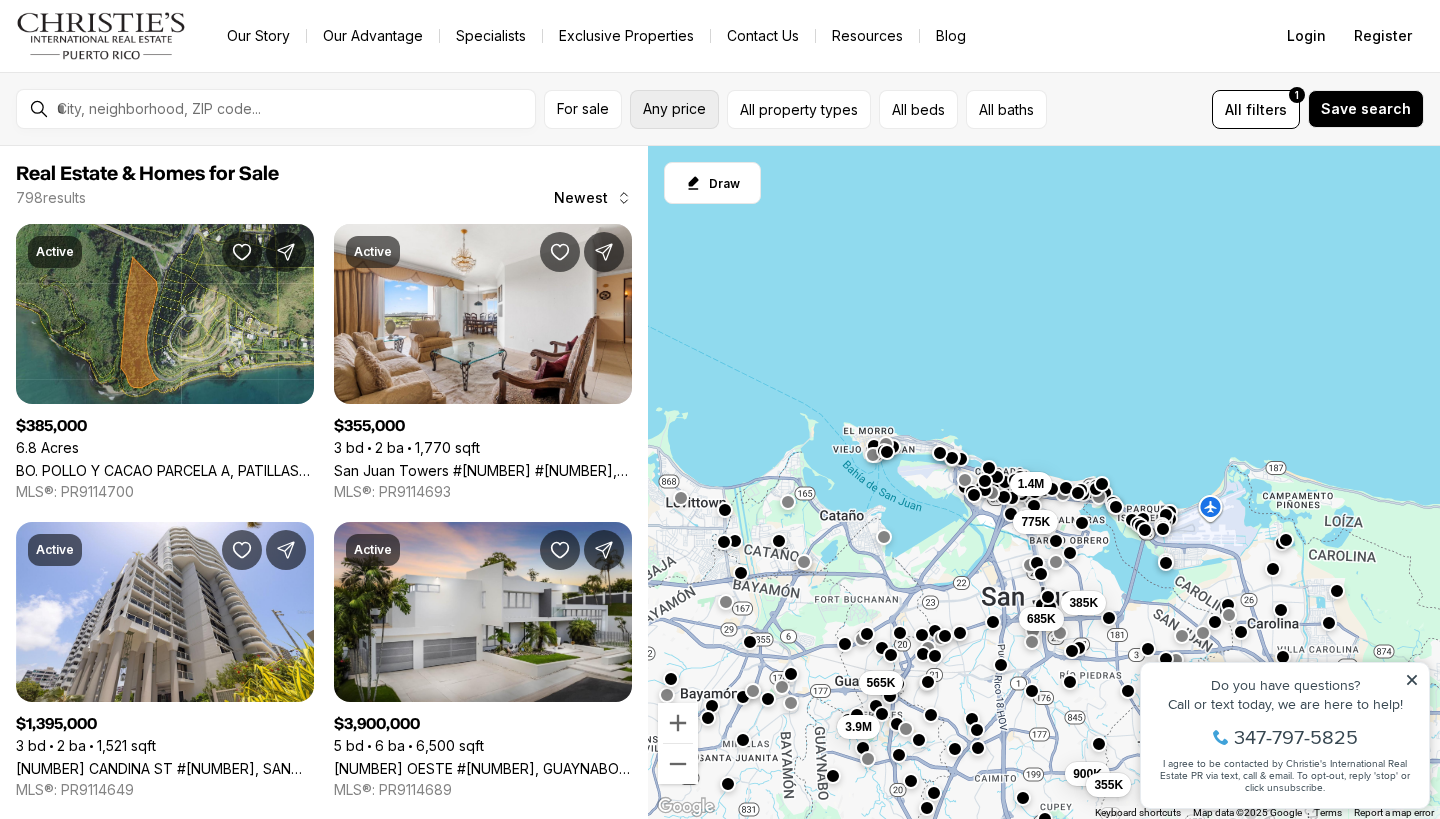 click on "Any price" at bounding box center (674, 109) 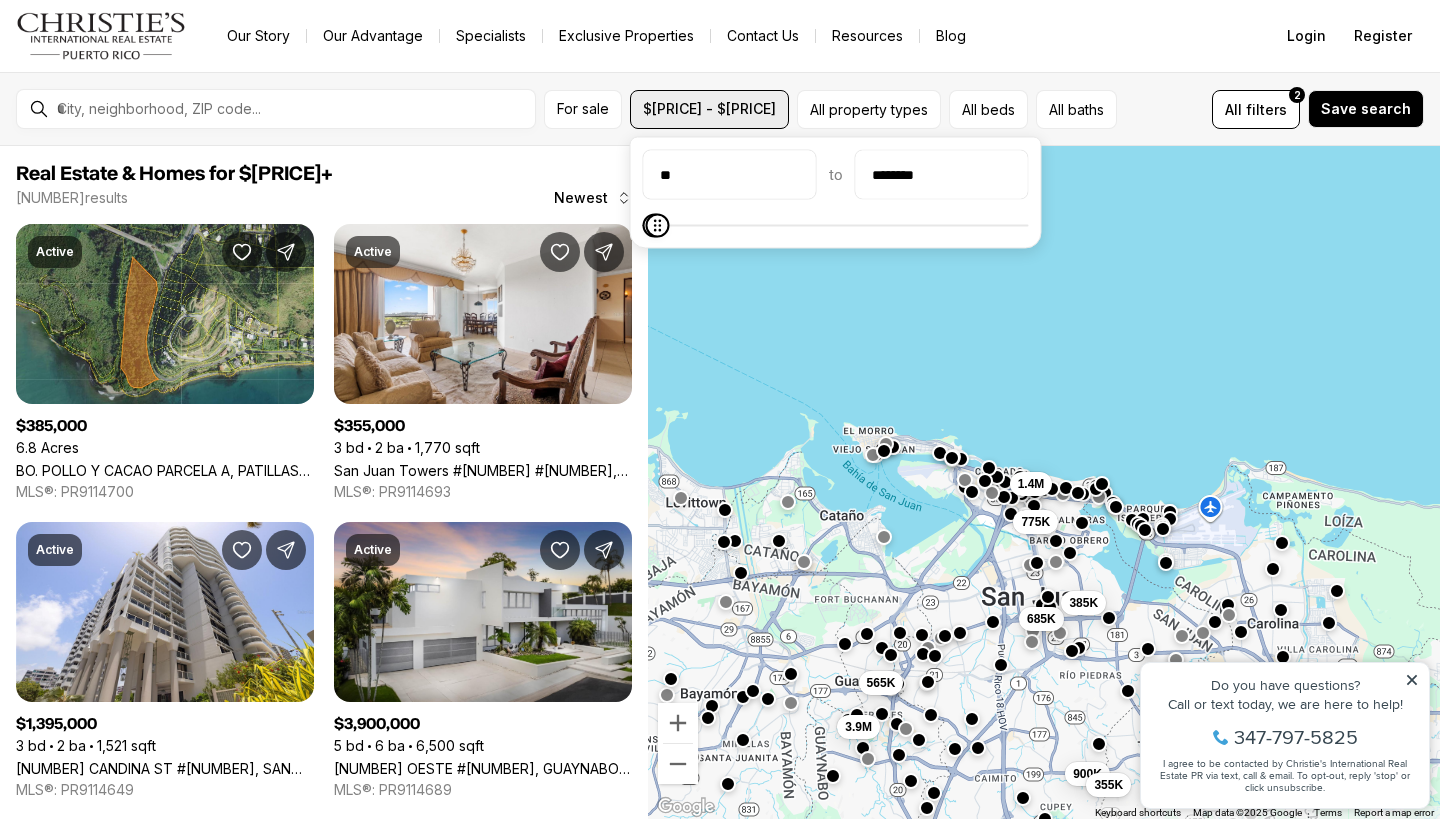 click on "$[PRICE] - $[PRICE]" at bounding box center [583, 109] 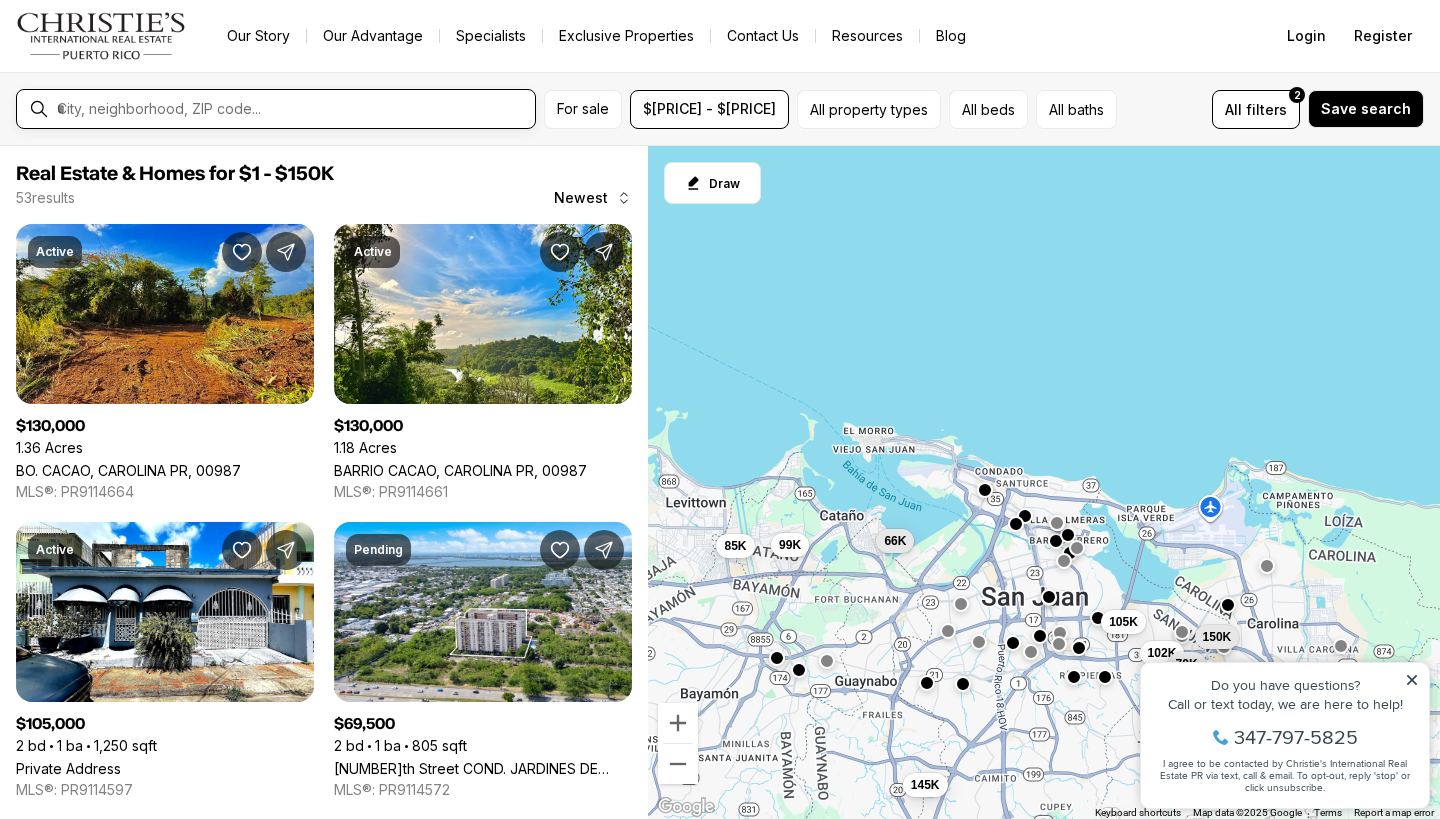 click at bounding box center [292, 109] 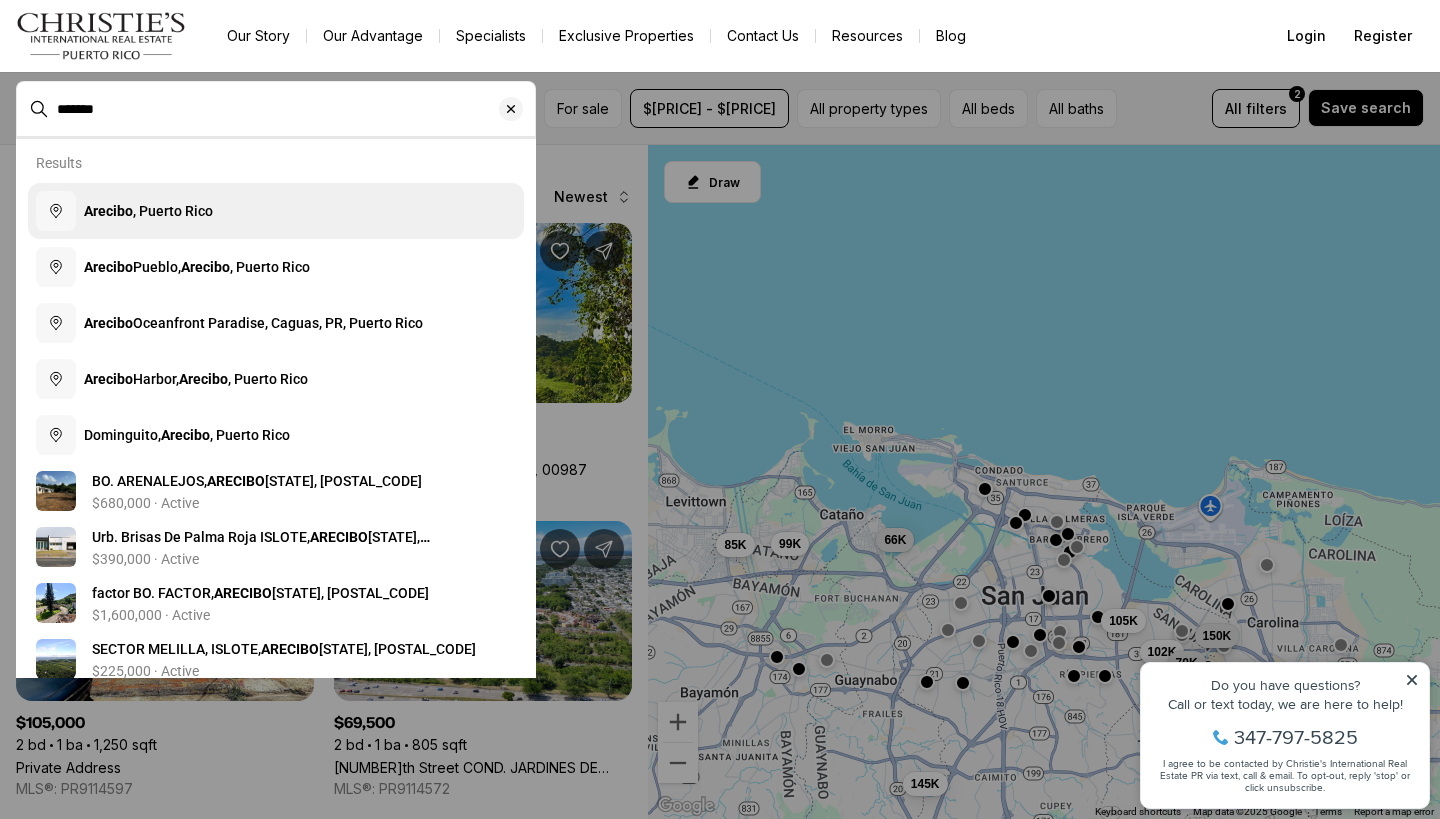 click on "Arecibo , Puerto Rico" at bounding box center [276, 211] 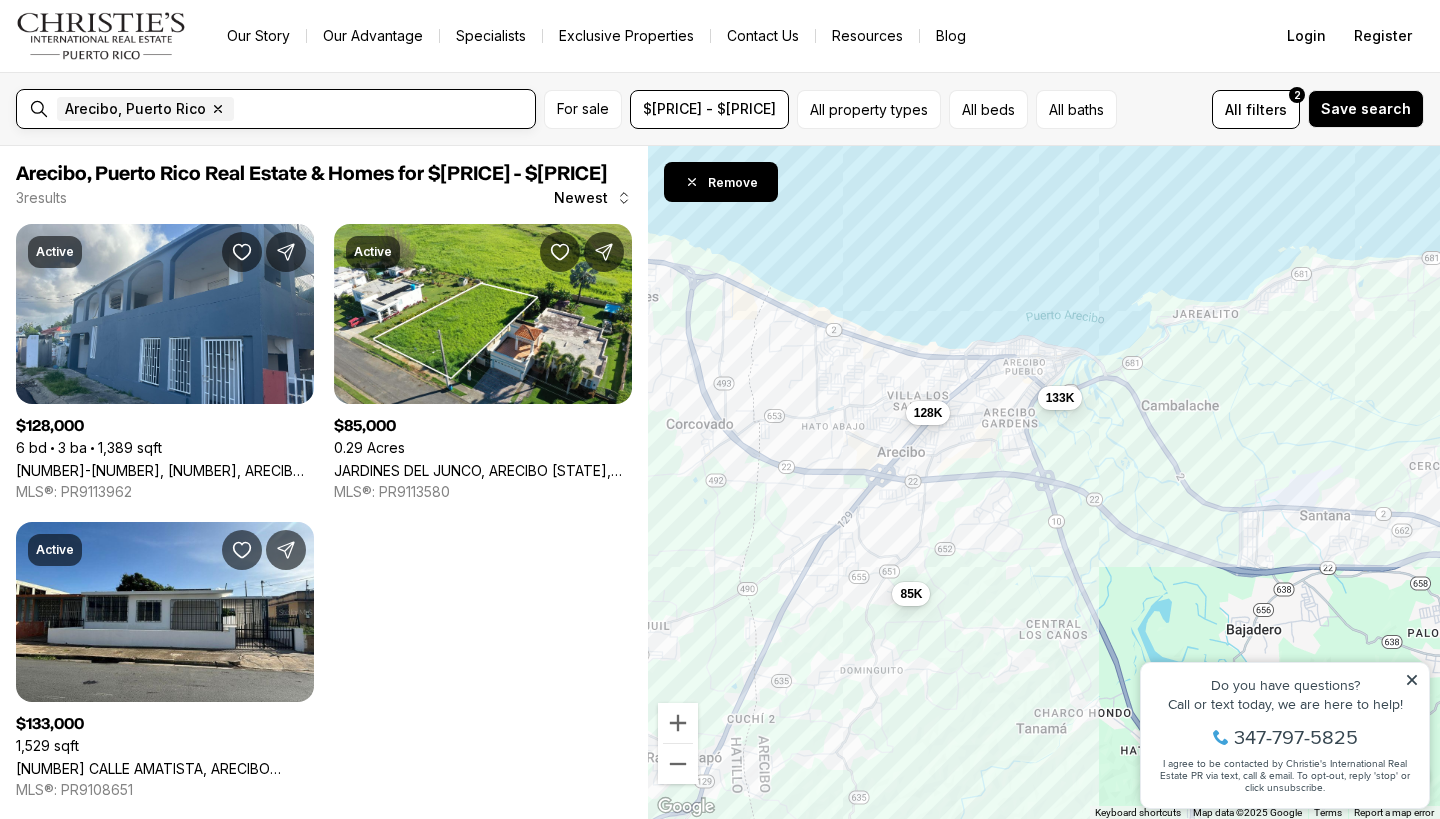 click at bounding box center [382, 109] 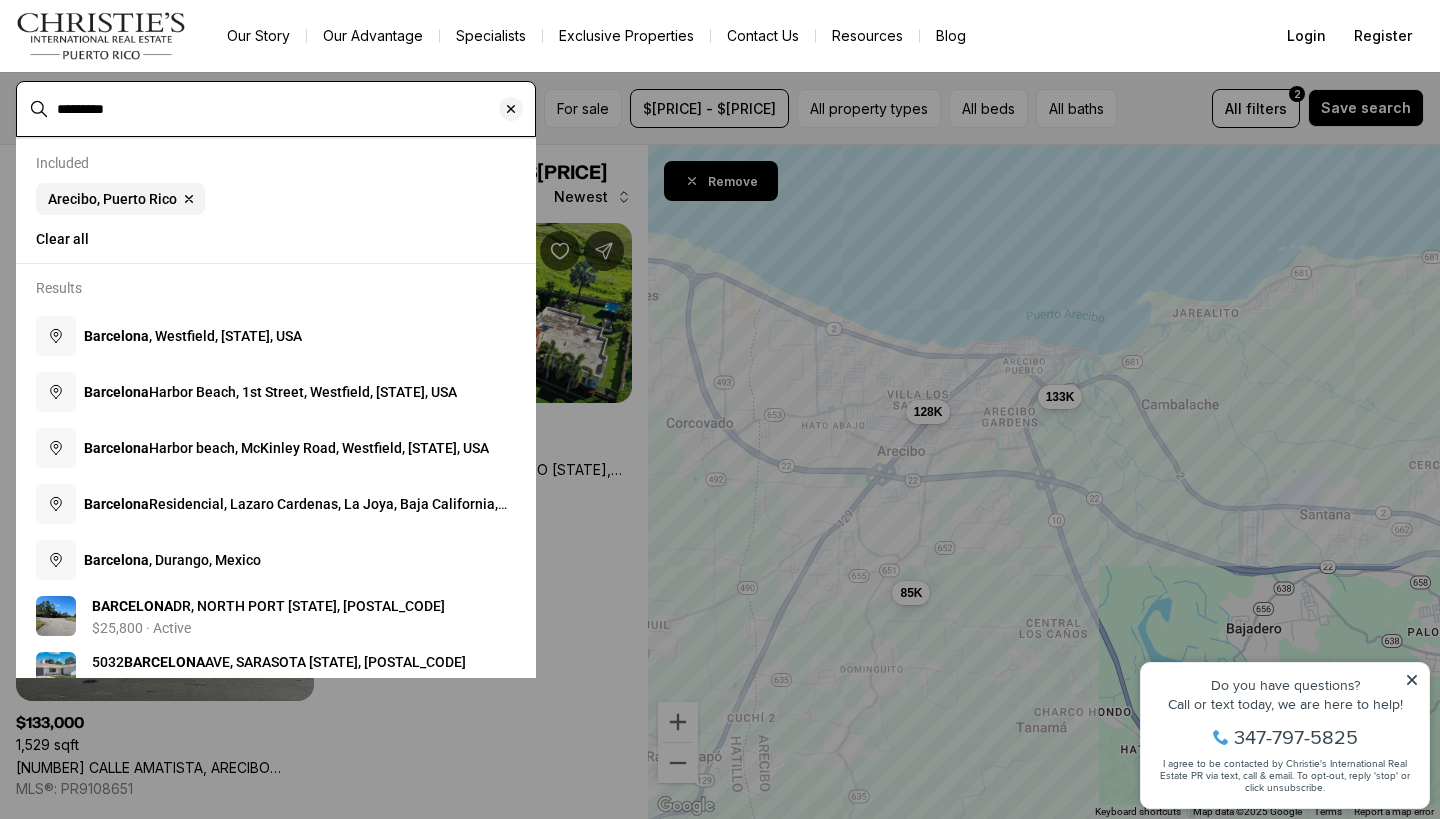 click on "*********" at bounding box center [292, 109] 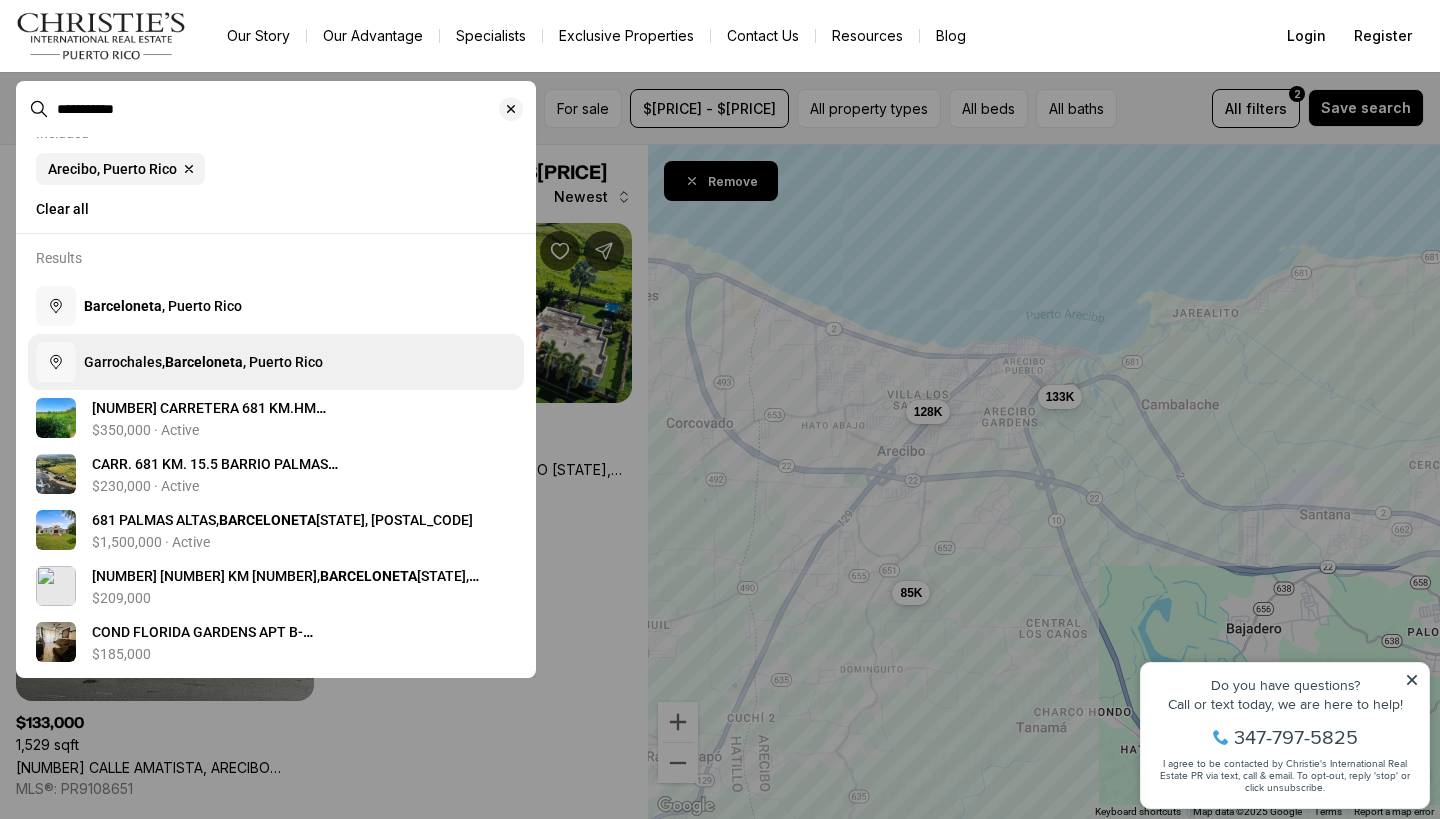 scroll, scrollTop: 33, scrollLeft: 0, axis: vertical 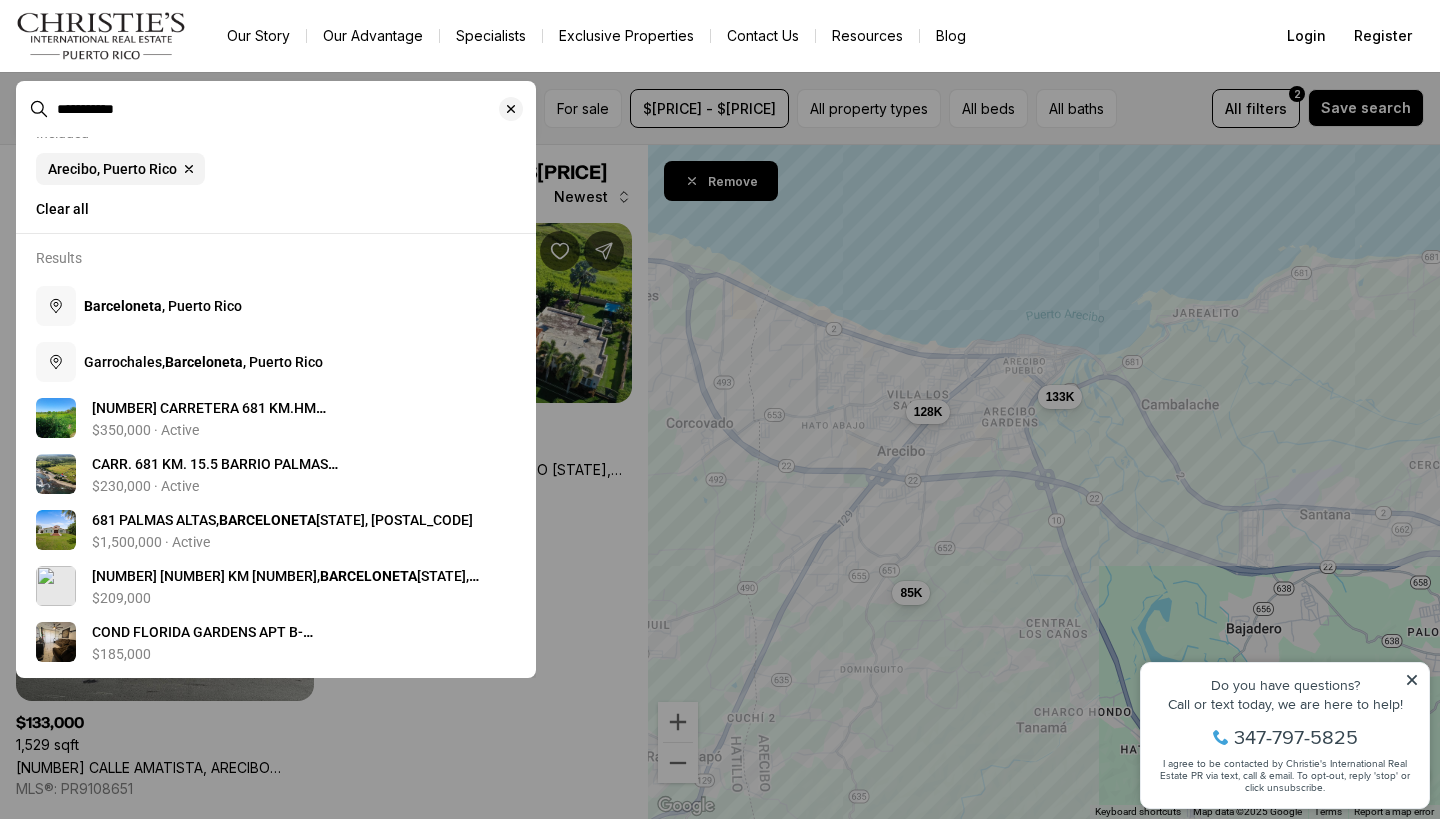 drag, startPoint x: 179, startPoint y: 103, endPoint x: 38, endPoint y: 105, distance: 141.01419 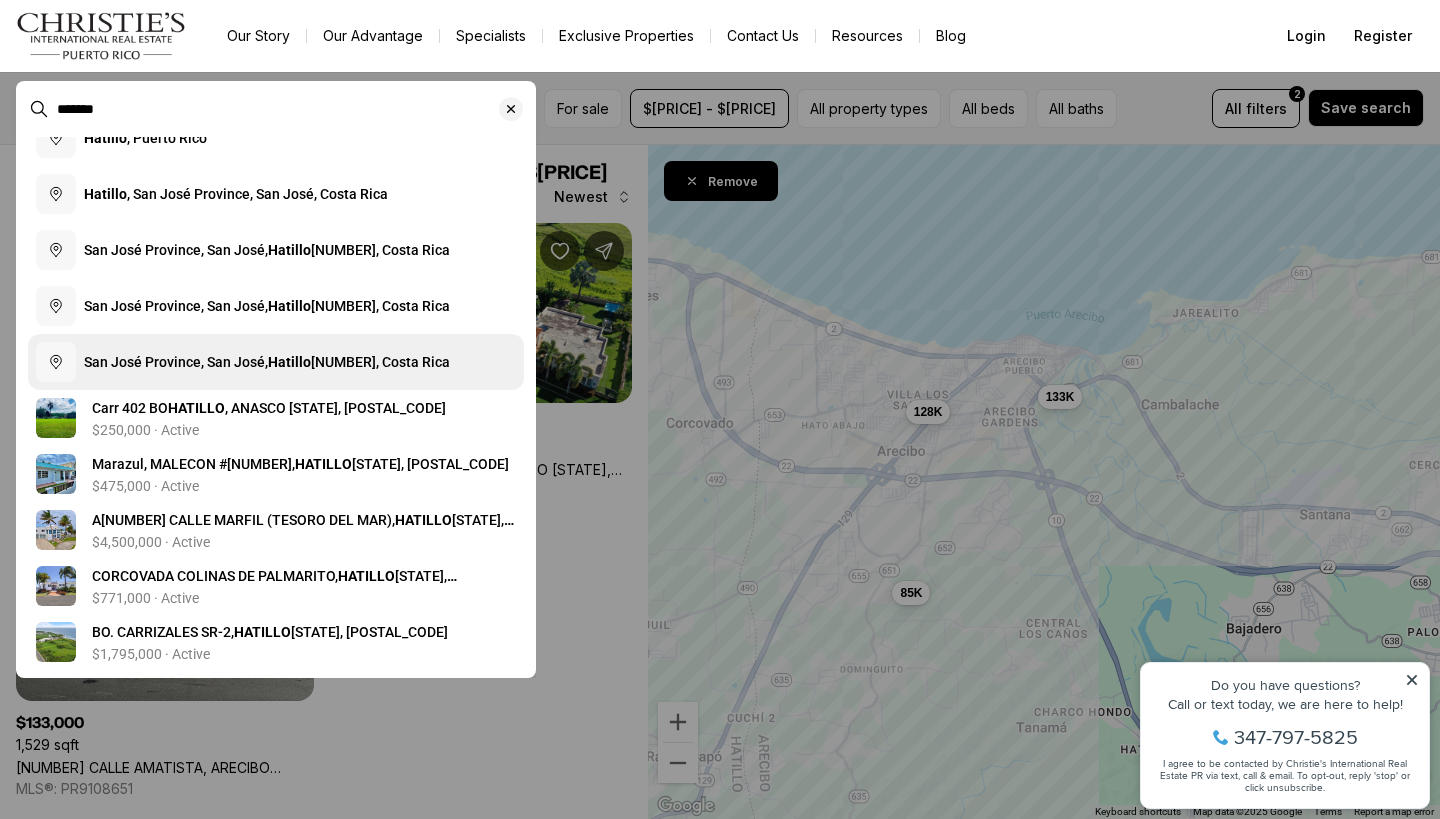 scroll, scrollTop: 201, scrollLeft: 0, axis: vertical 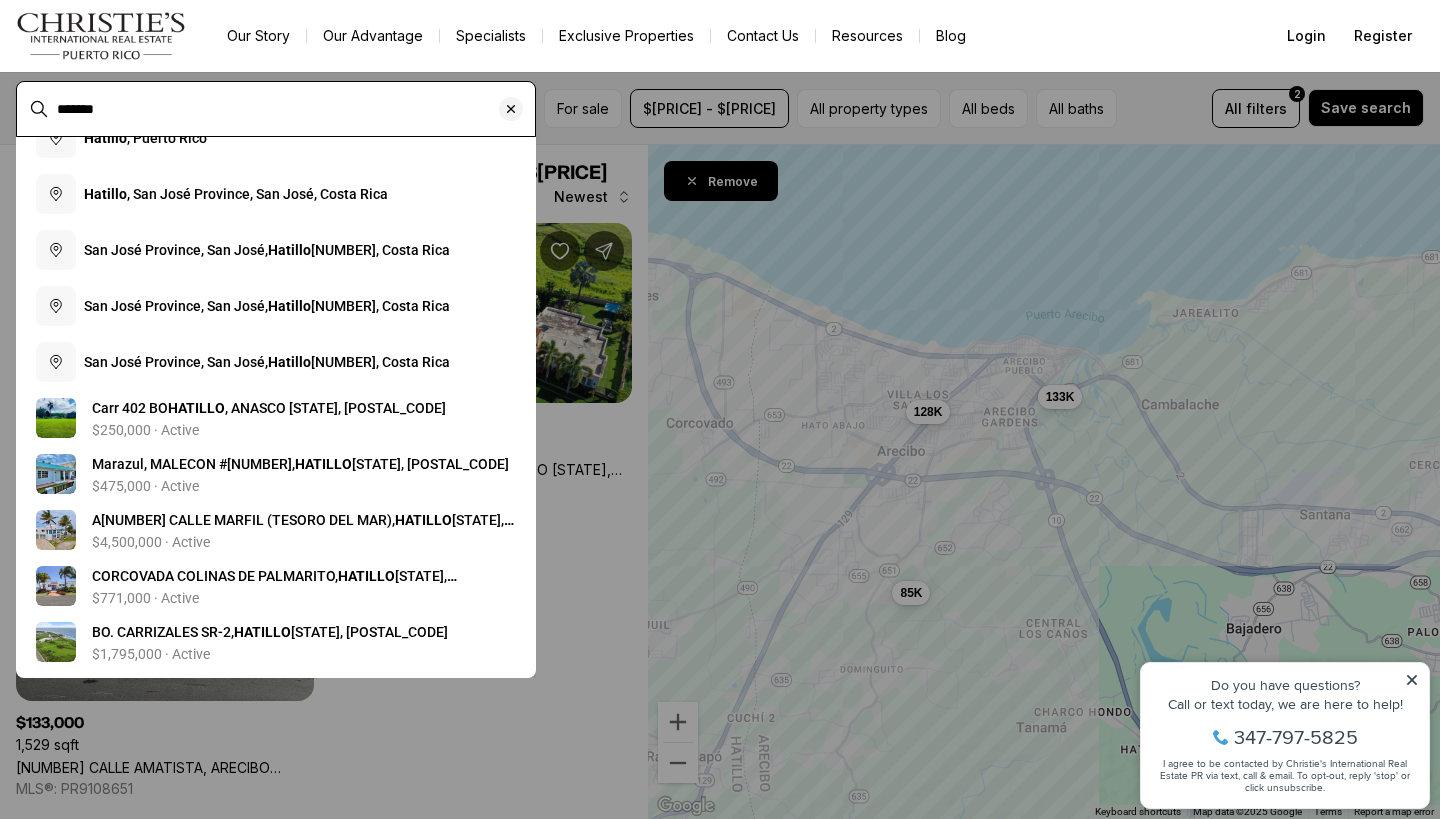 click on "*******" at bounding box center [292, 109] 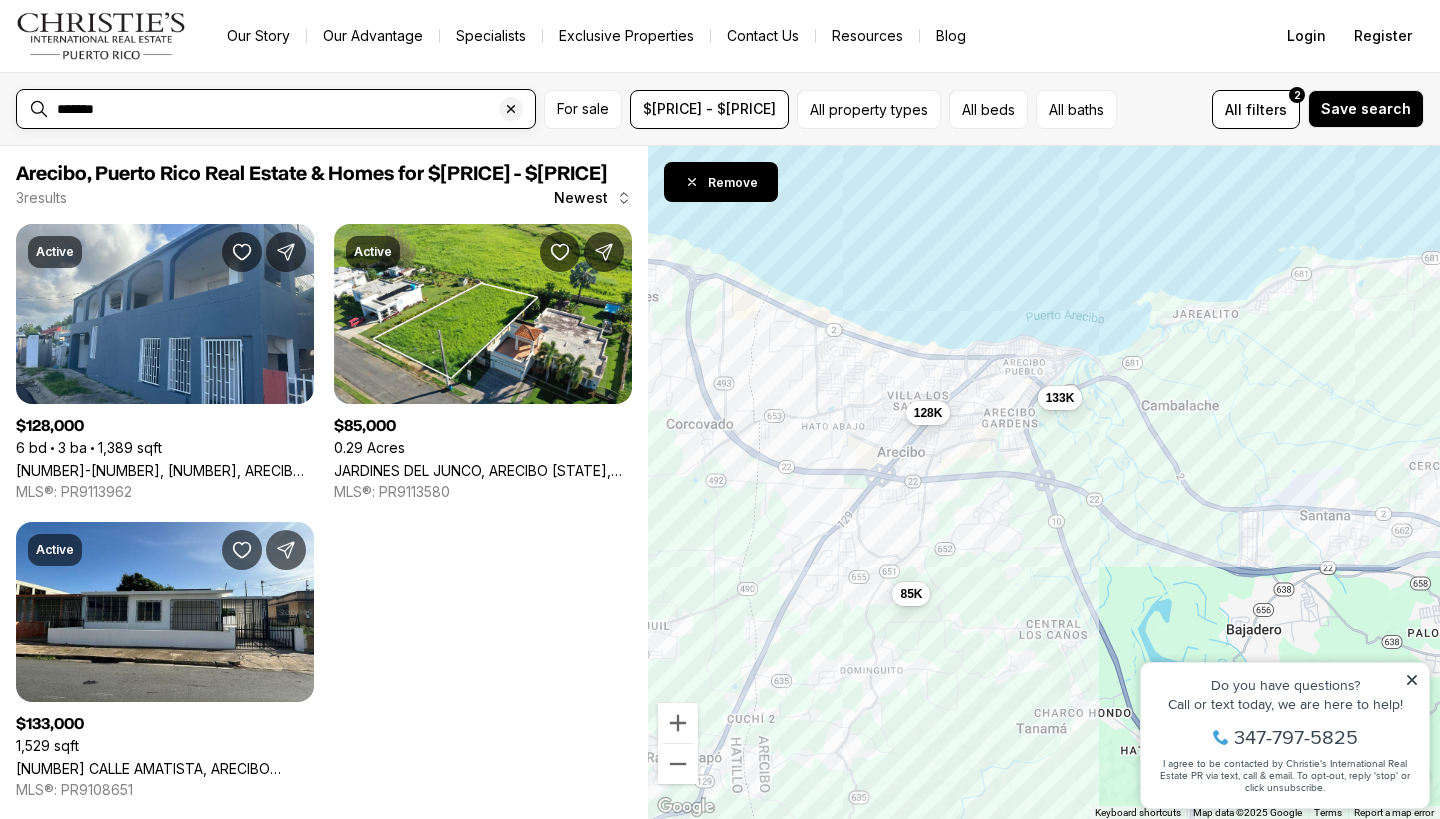 click on "*******" at bounding box center [292, 109] 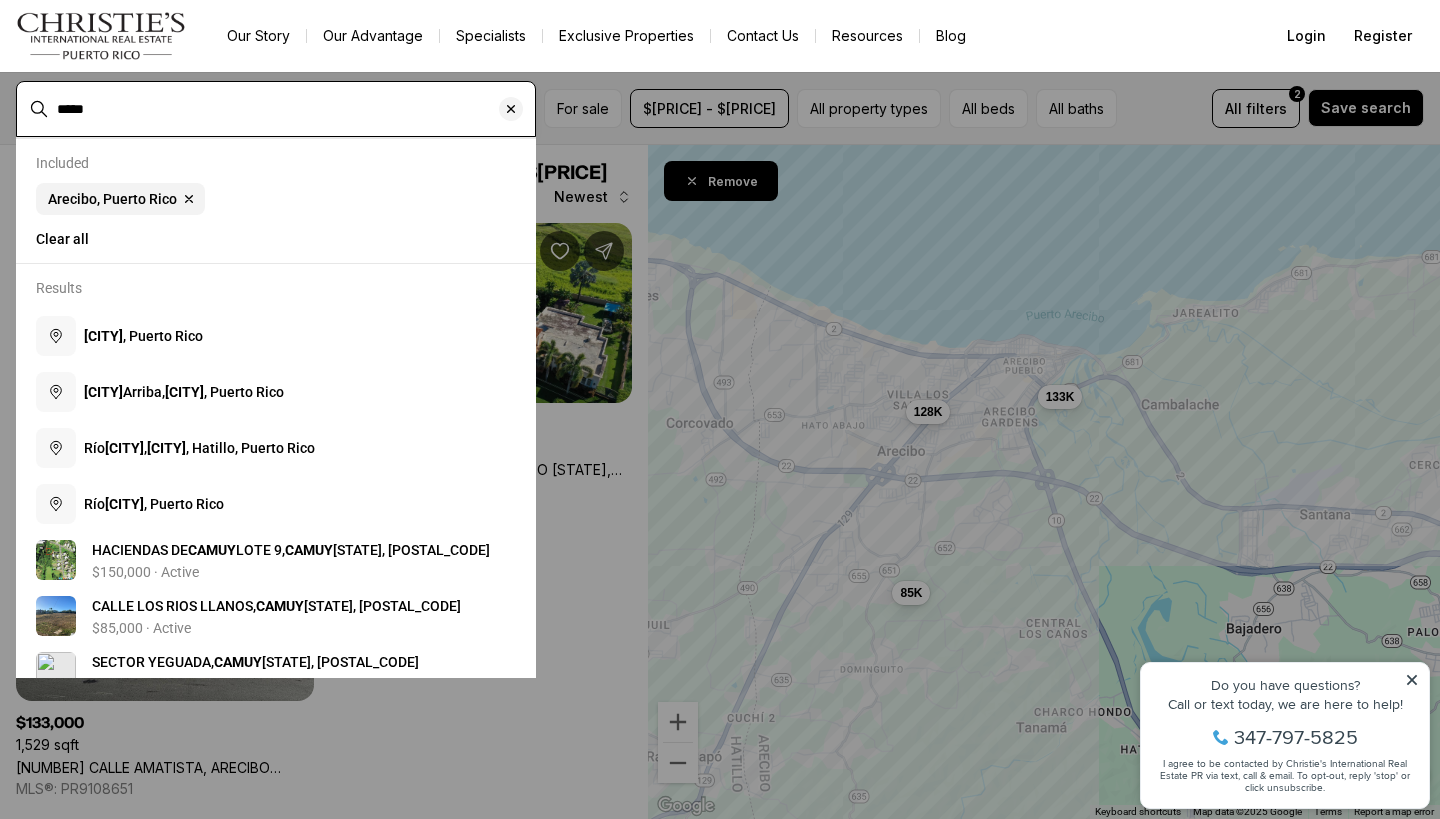 type on "*****" 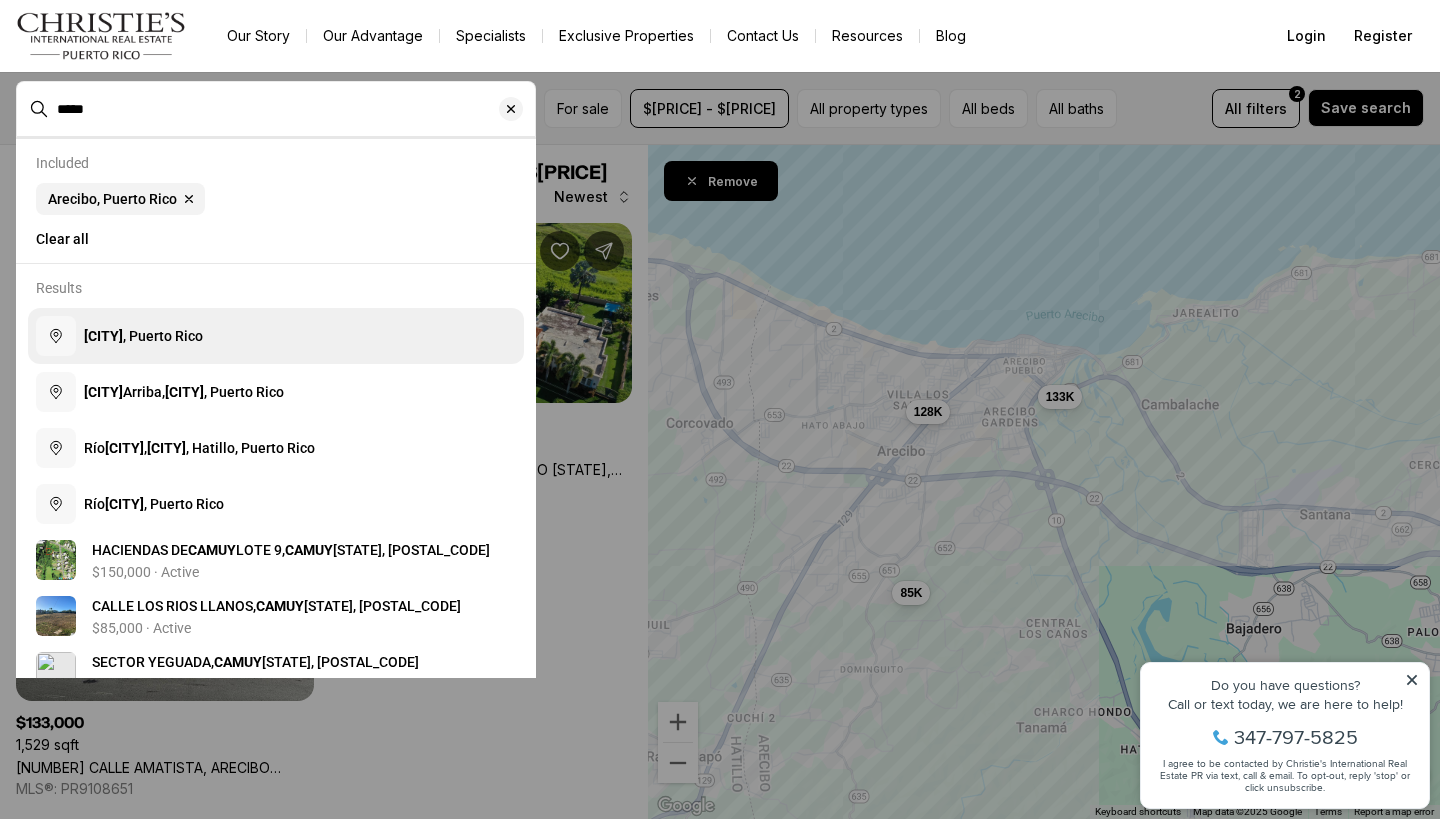click on "[CITY], Puerto Rico" at bounding box center (276, 336) 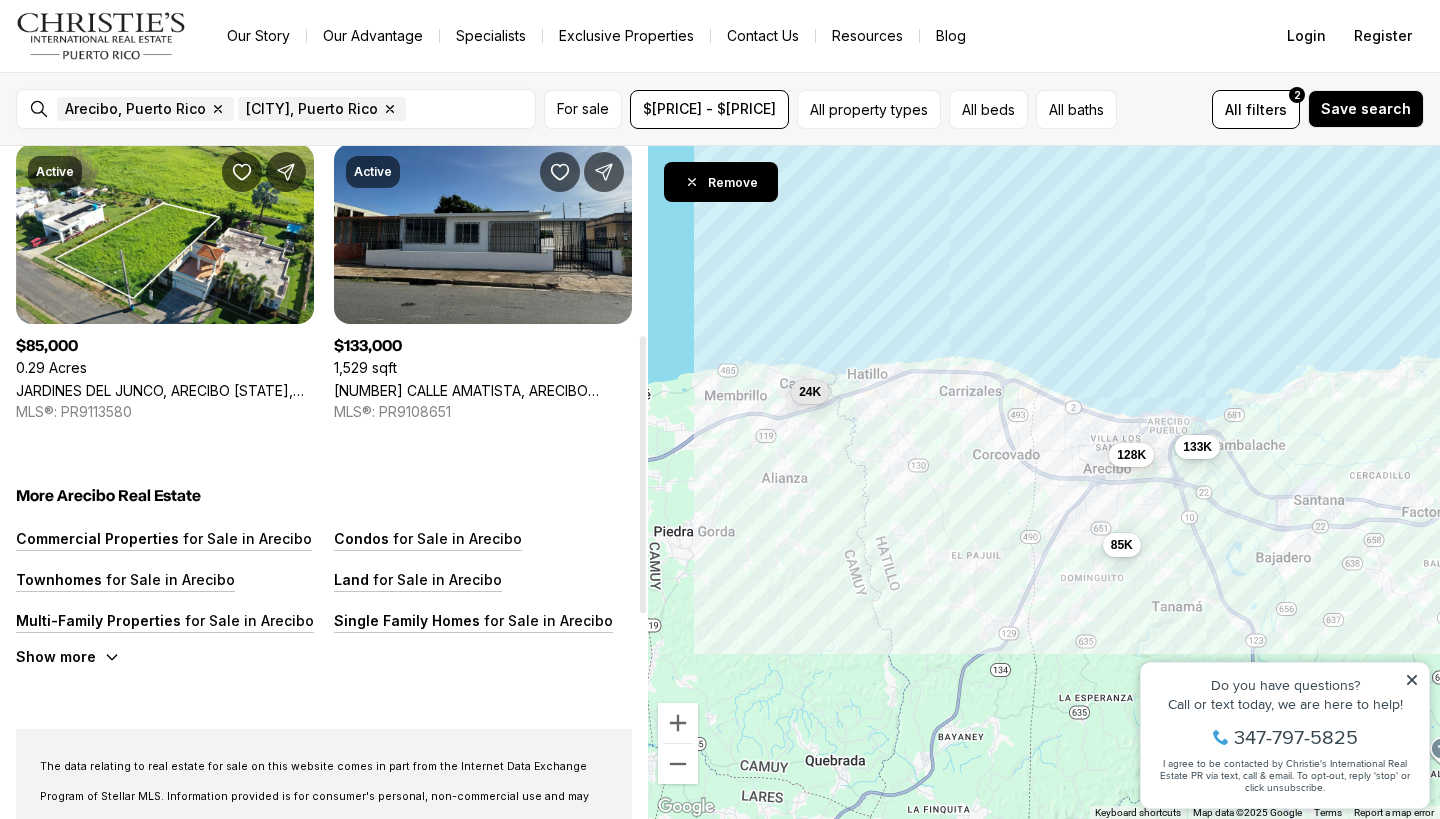 scroll, scrollTop: 475, scrollLeft: 0, axis: vertical 